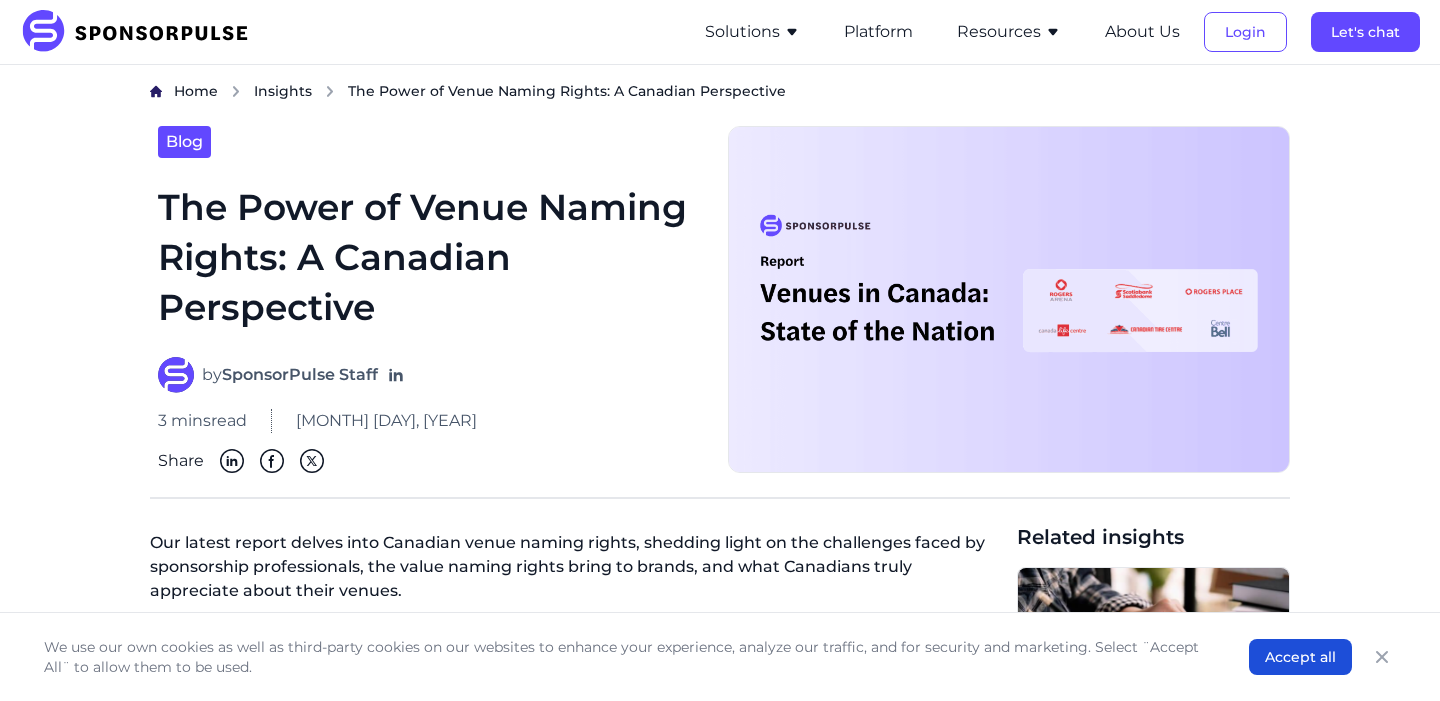 scroll, scrollTop: 0, scrollLeft: 0, axis: both 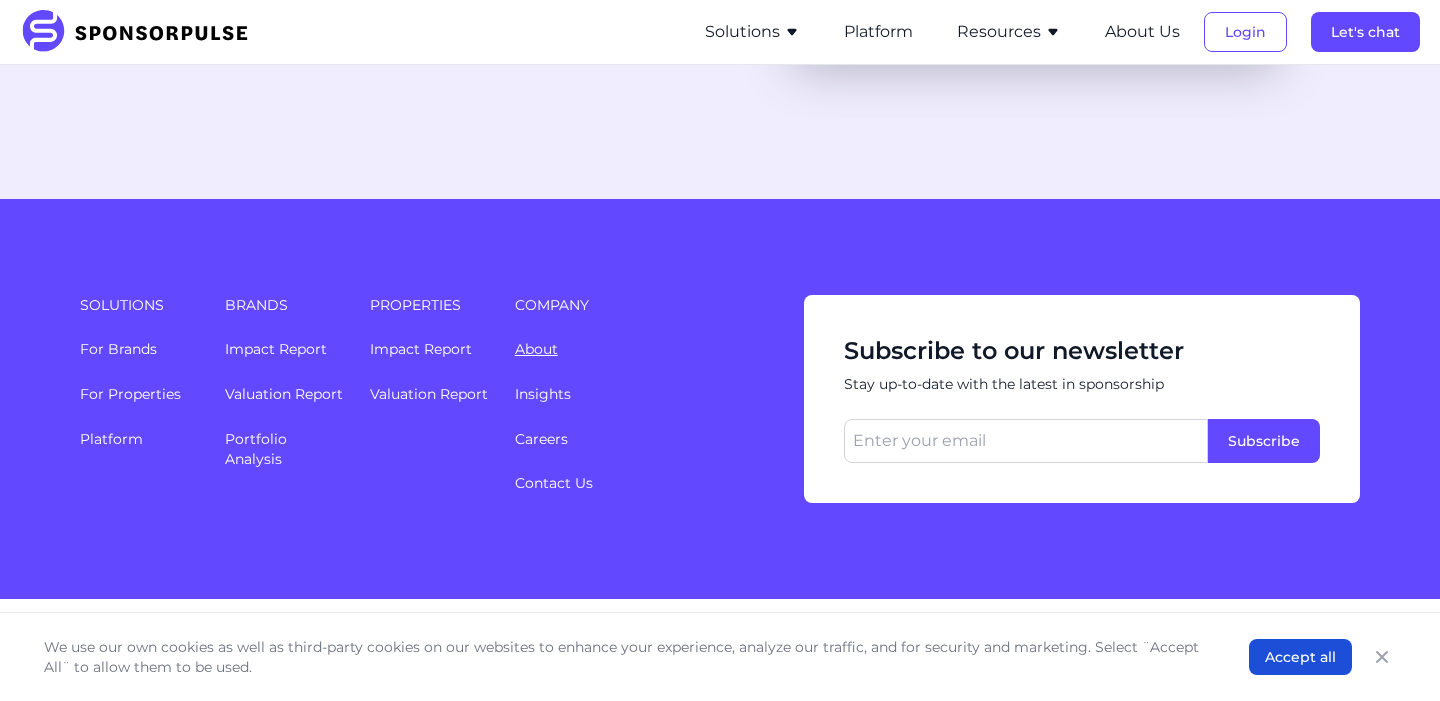 click on "About" at bounding box center [536, 349] 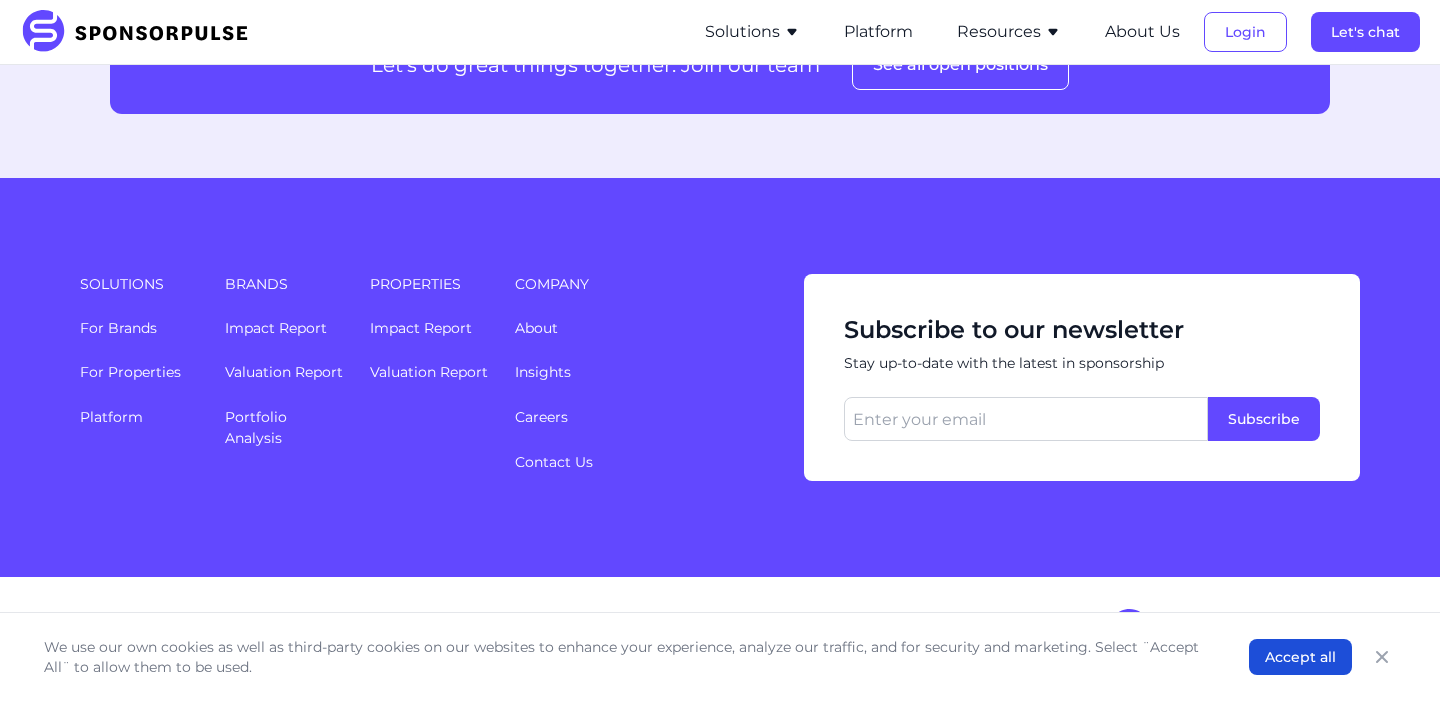 scroll, scrollTop: 2810, scrollLeft: 0, axis: vertical 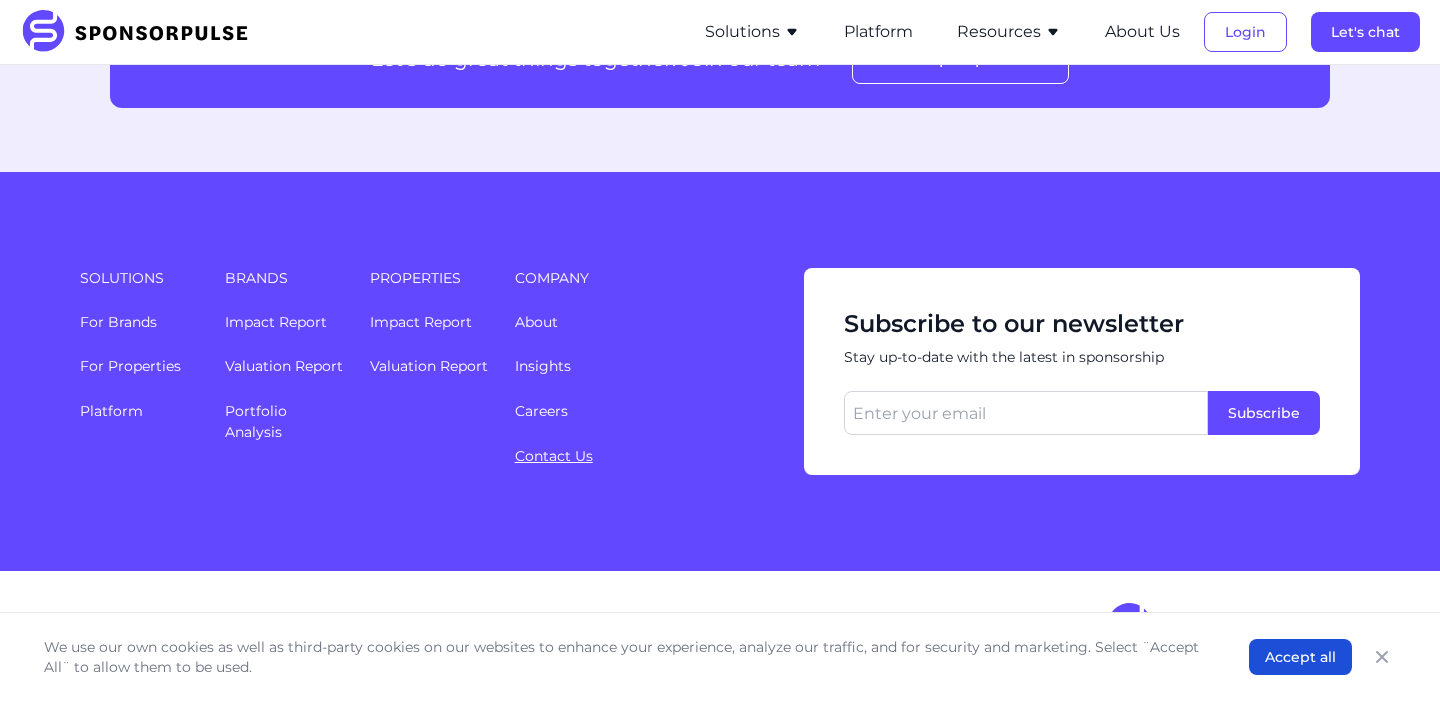 click on "Contact Us" at bounding box center (554, 456) 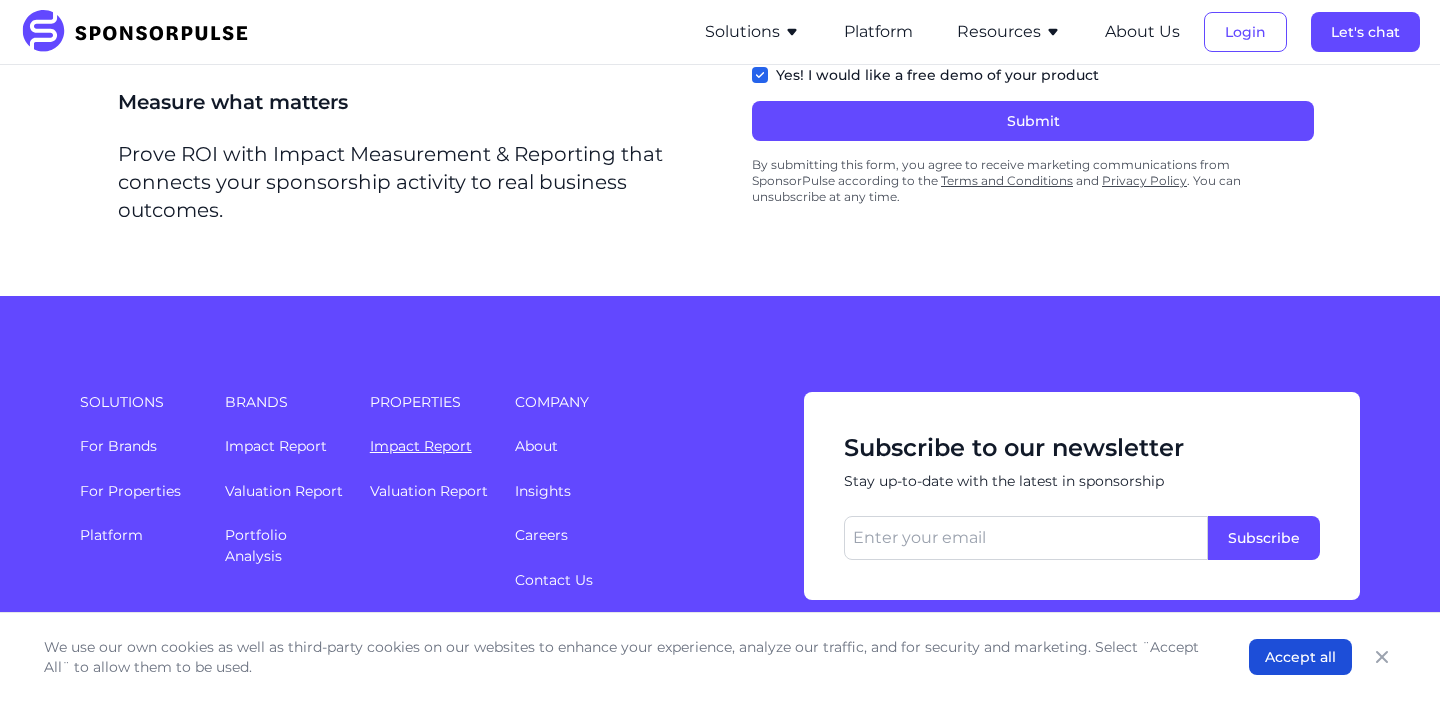 scroll, scrollTop: 890, scrollLeft: 0, axis: vertical 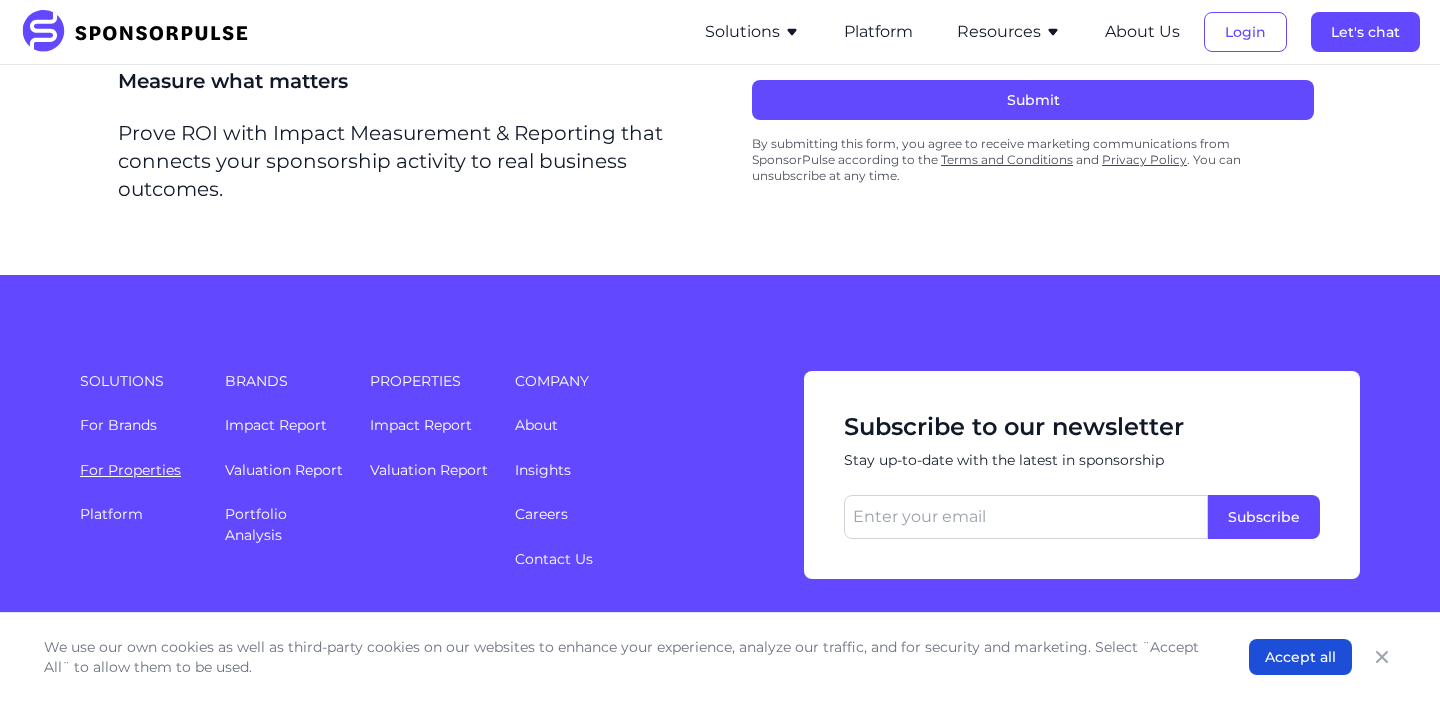 click on "For Properties" at bounding box center (130, 470) 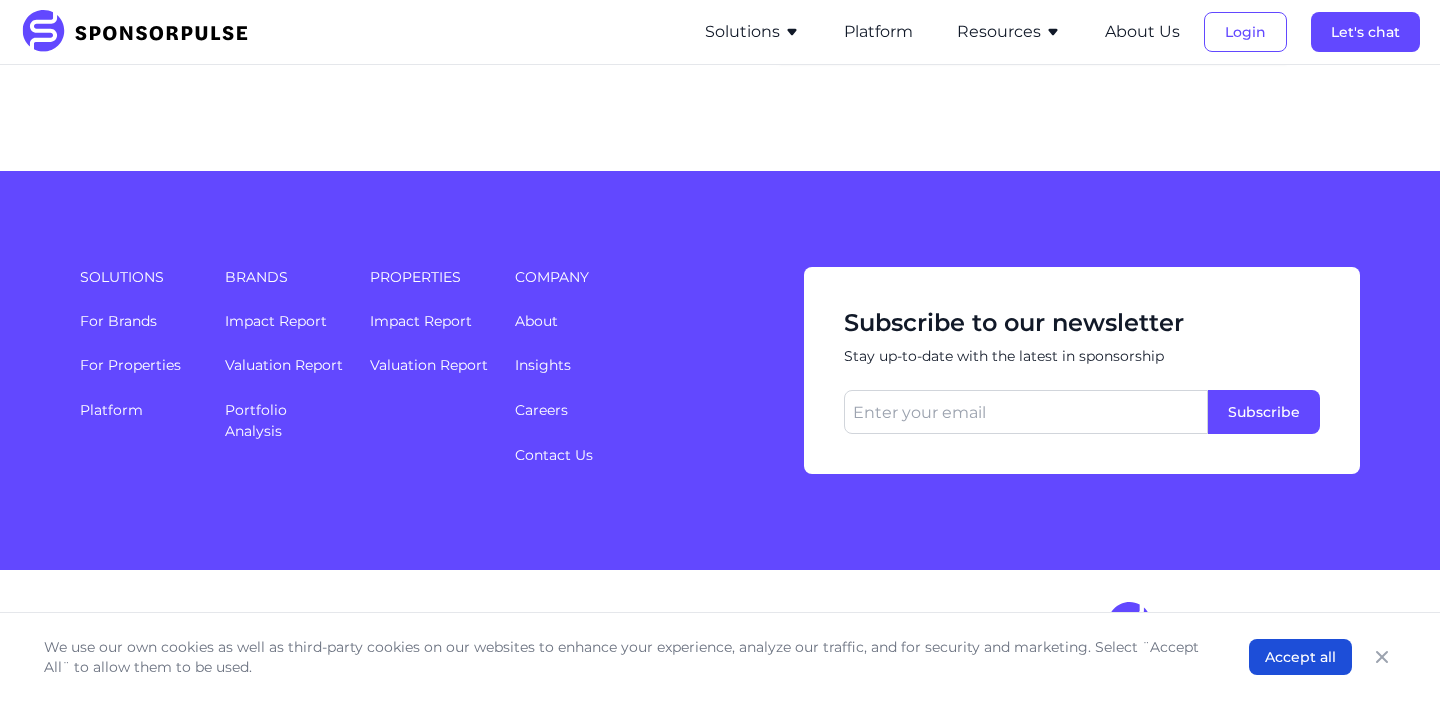 scroll, scrollTop: 4417, scrollLeft: 0, axis: vertical 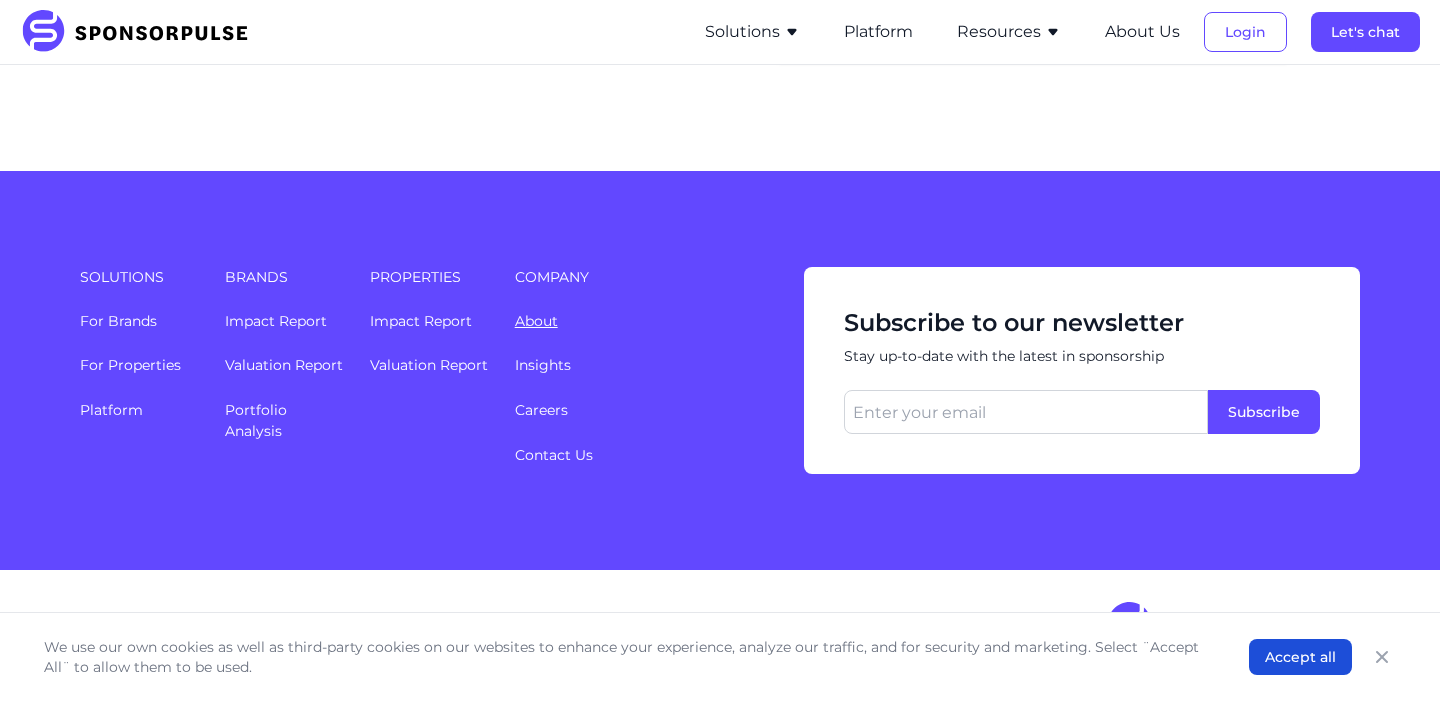 click on "About" at bounding box center [536, 321] 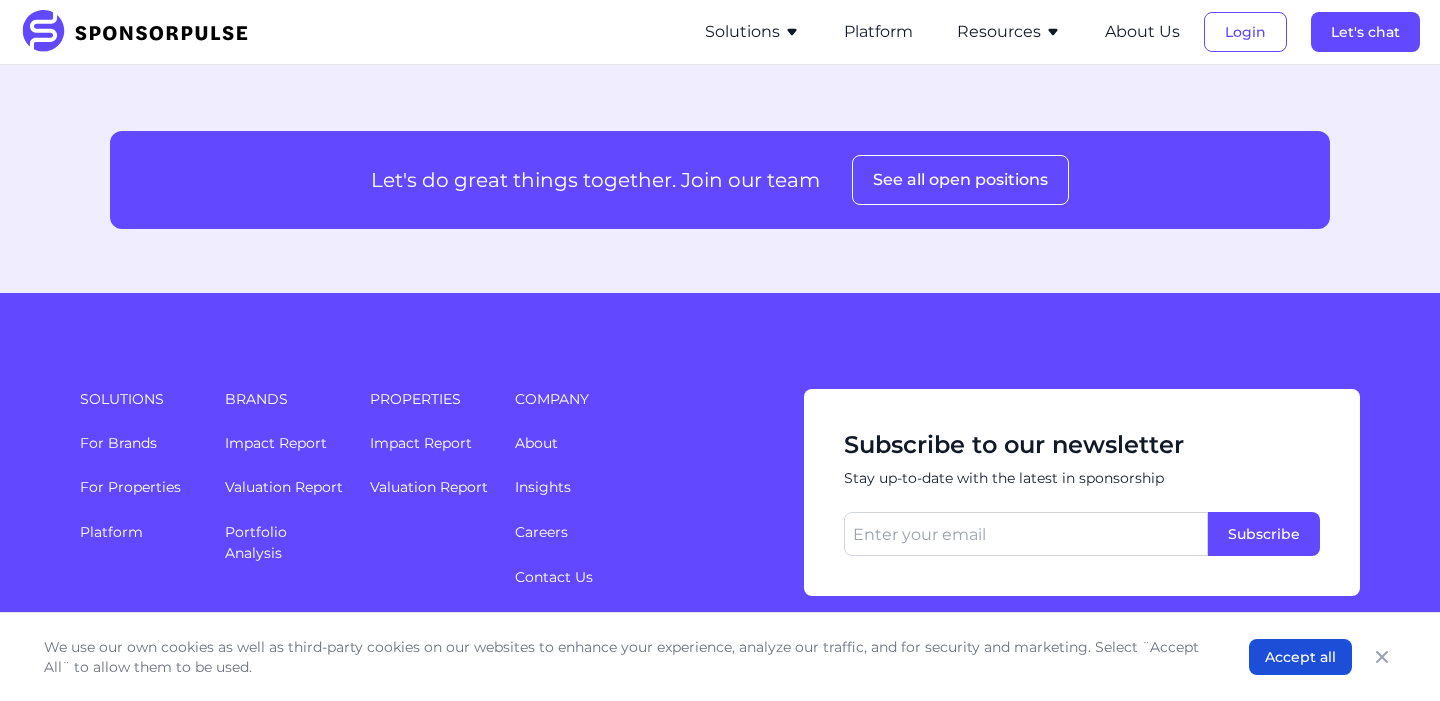 scroll, scrollTop: 2694, scrollLeft: 0, axis: vertical 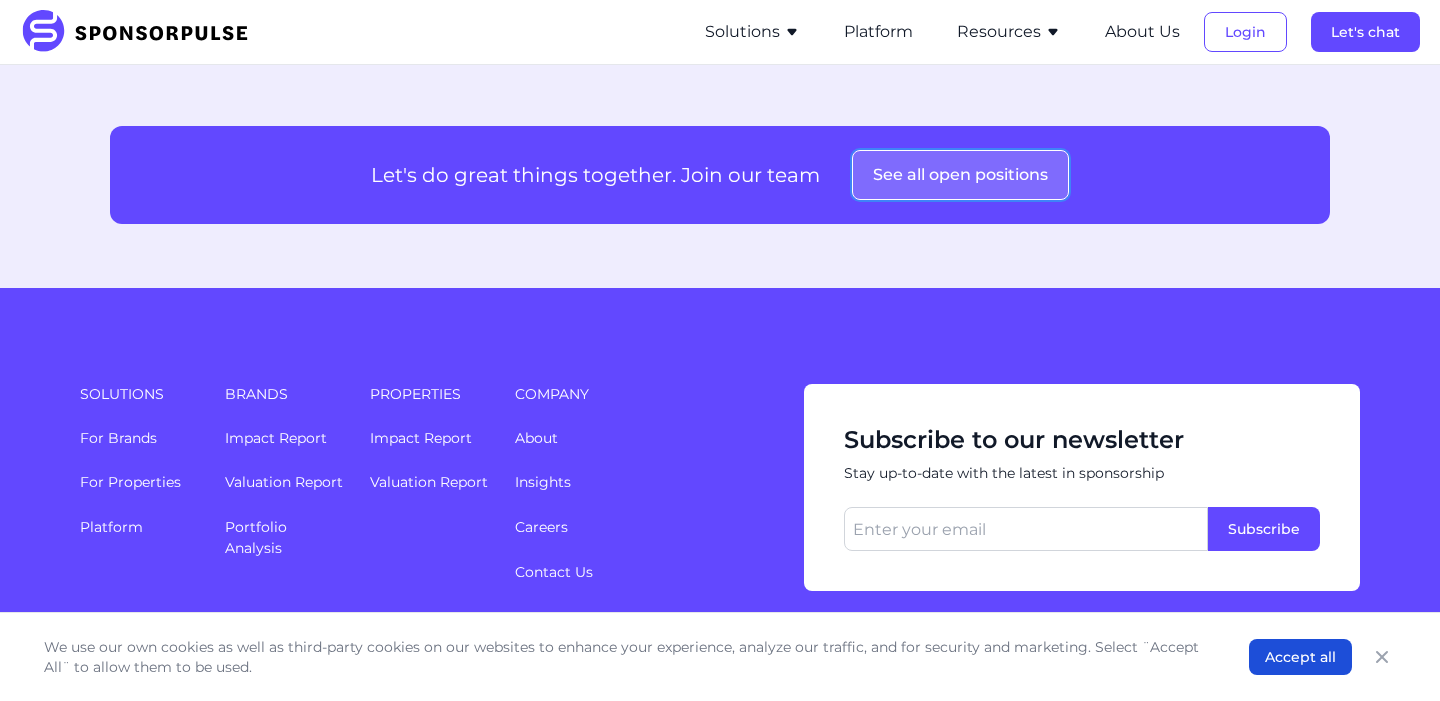 click on "See all open positions" at bounding box center [960, 175] 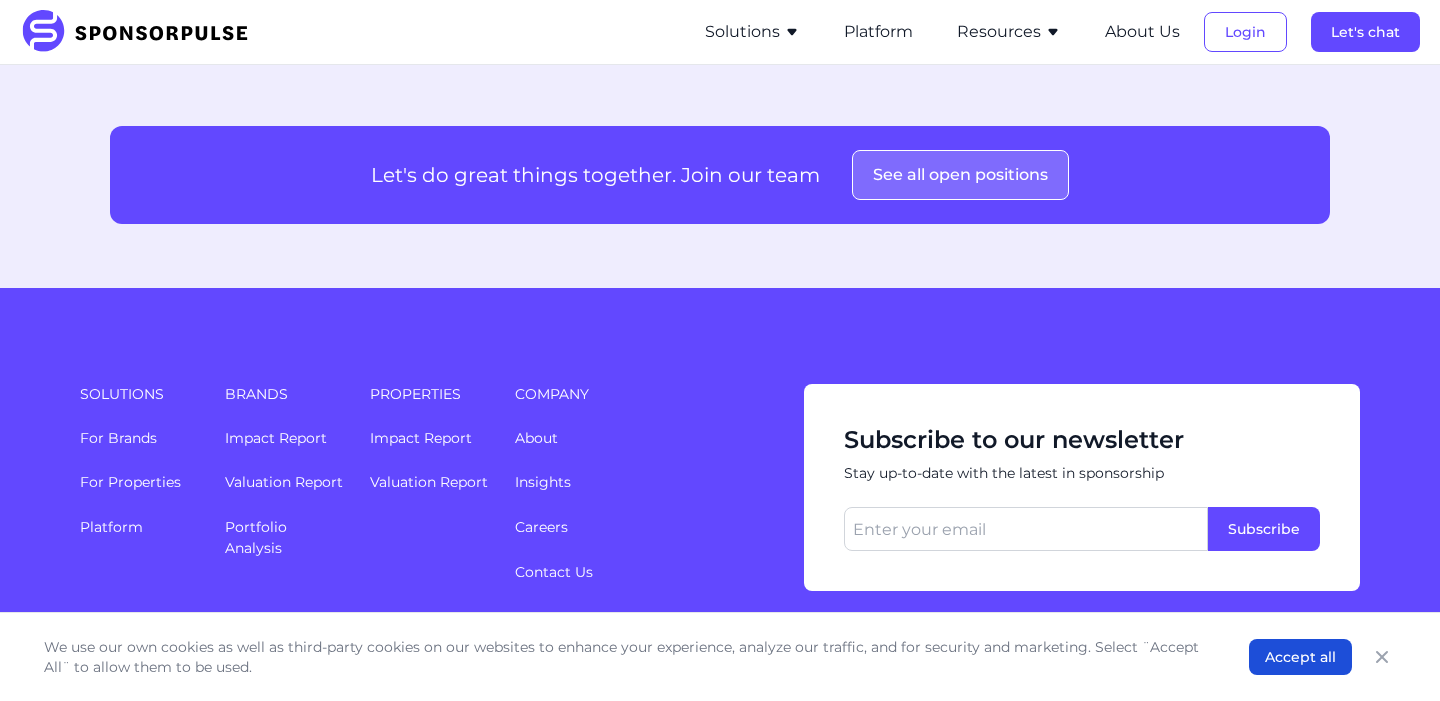 scroll, scrollTop: 0, scrollLeft: 0, axis: both 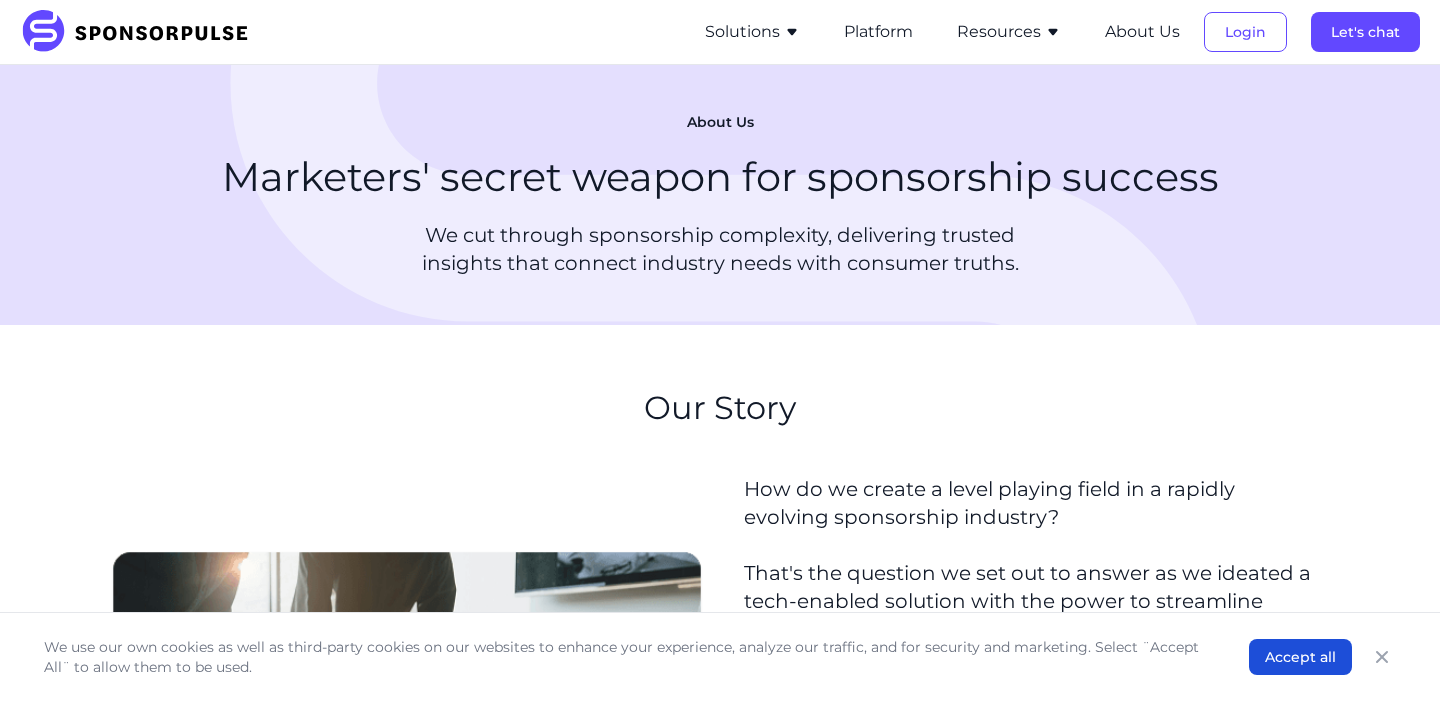 click on "Resources" at bounding box center (1009, 32) 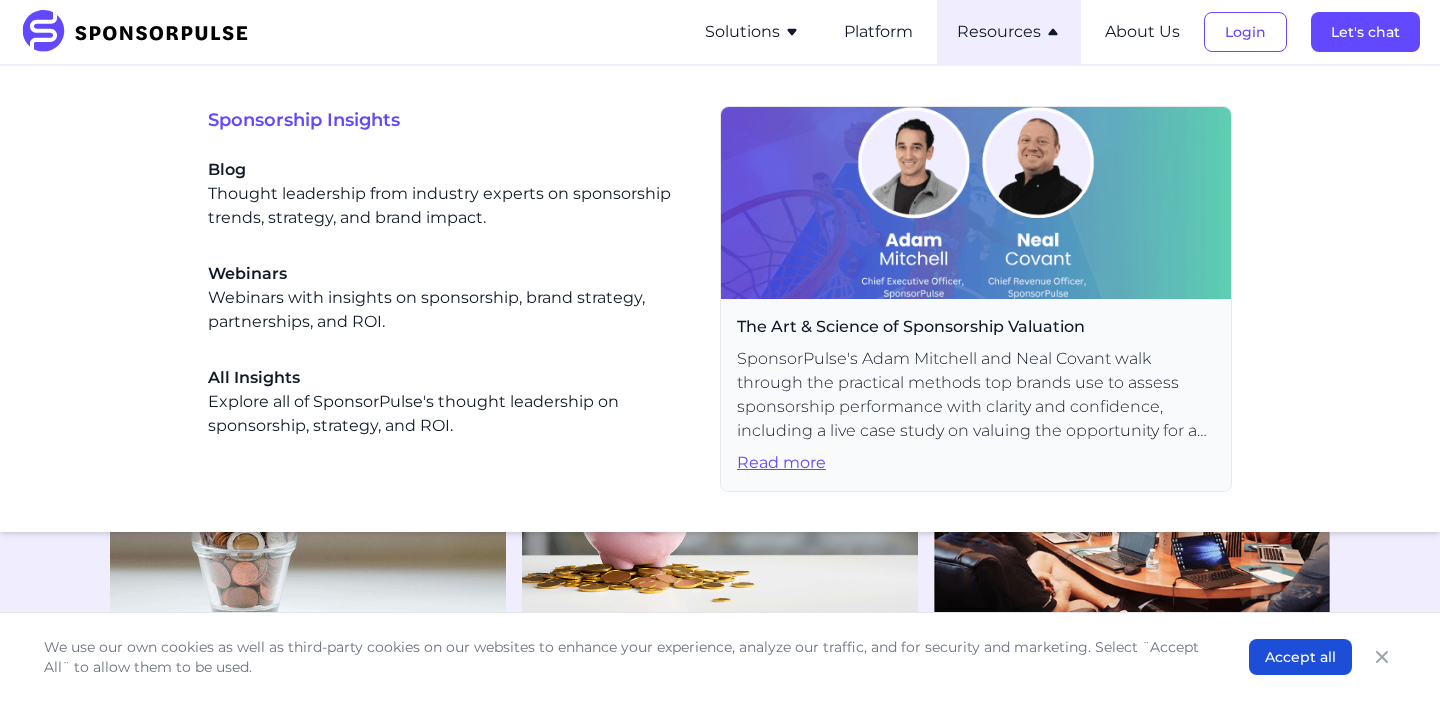 scroll, scrollTop: 1150, scrollLeft: 0, axis: vertical 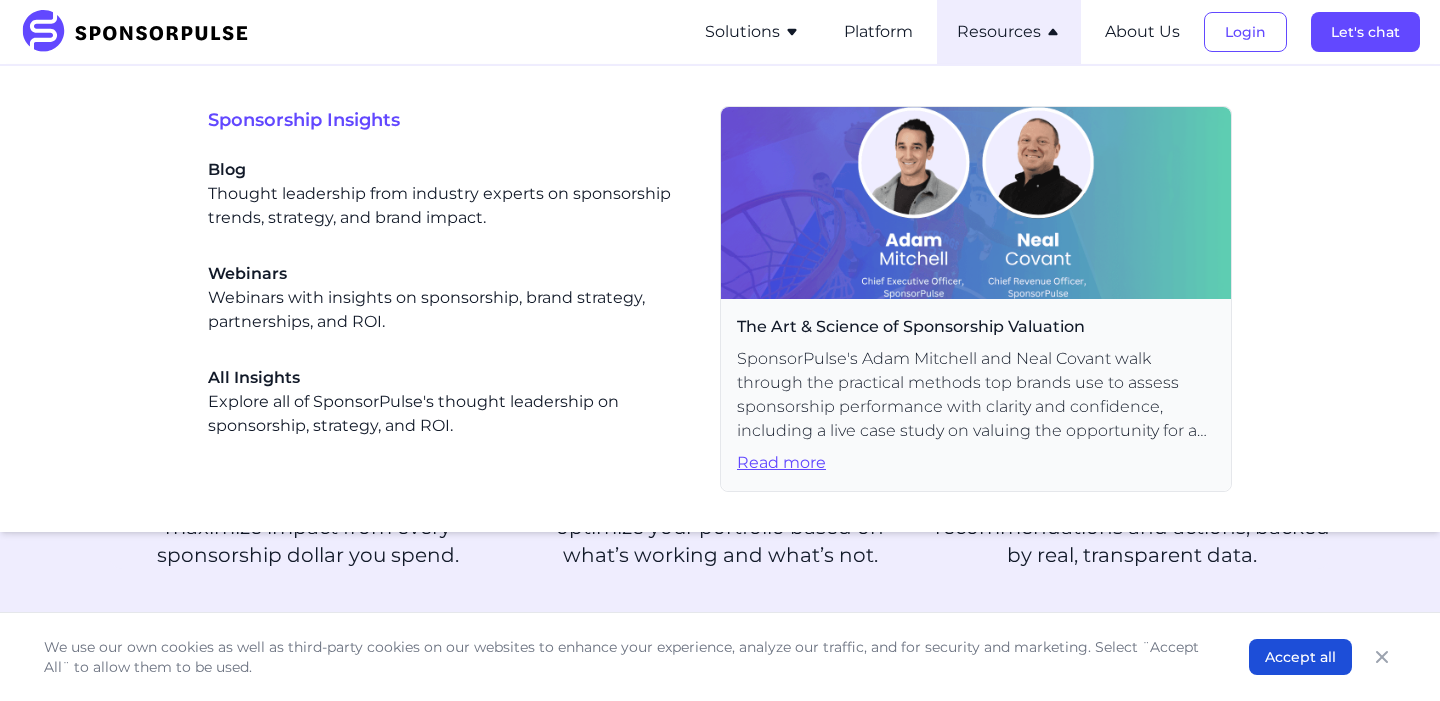click on "Read more" at bounding box center (976, 463) 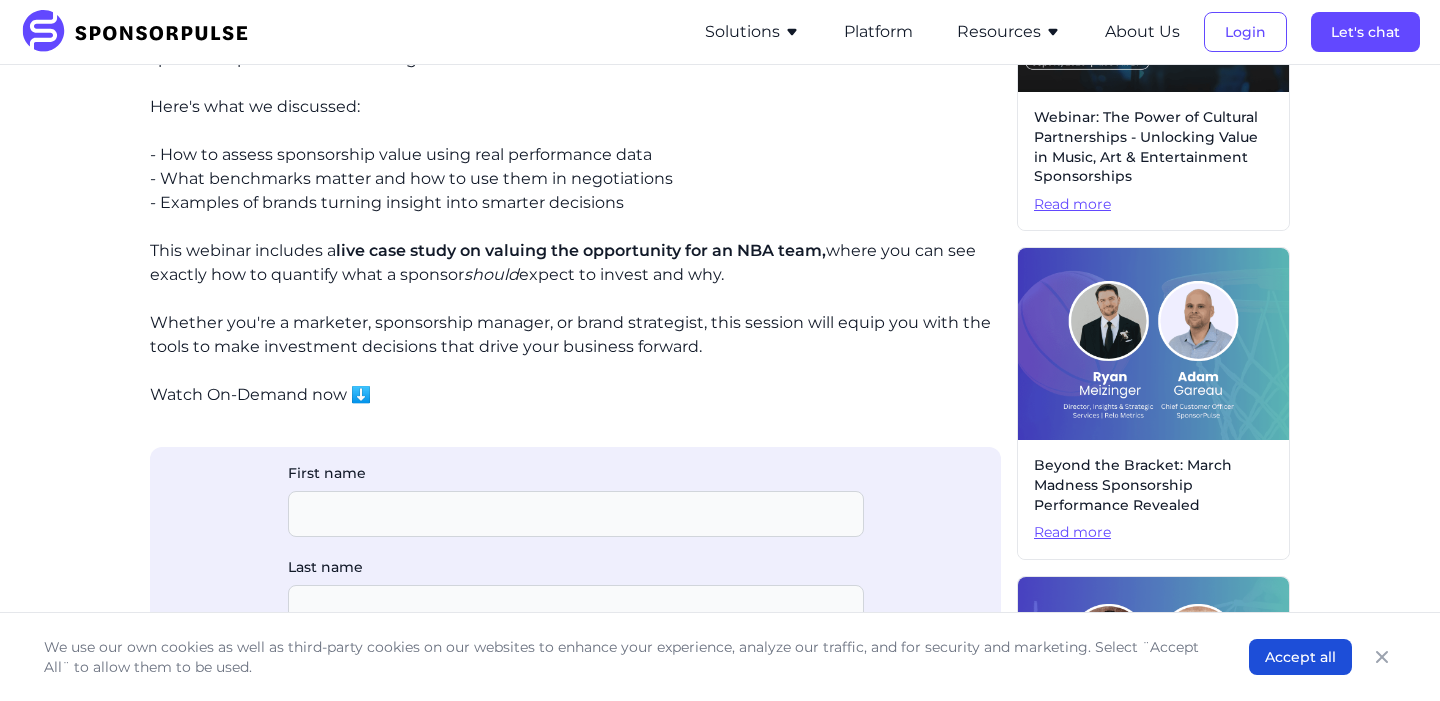 scroll, scrollTop: 0, scrollLeft: 0, axis: both 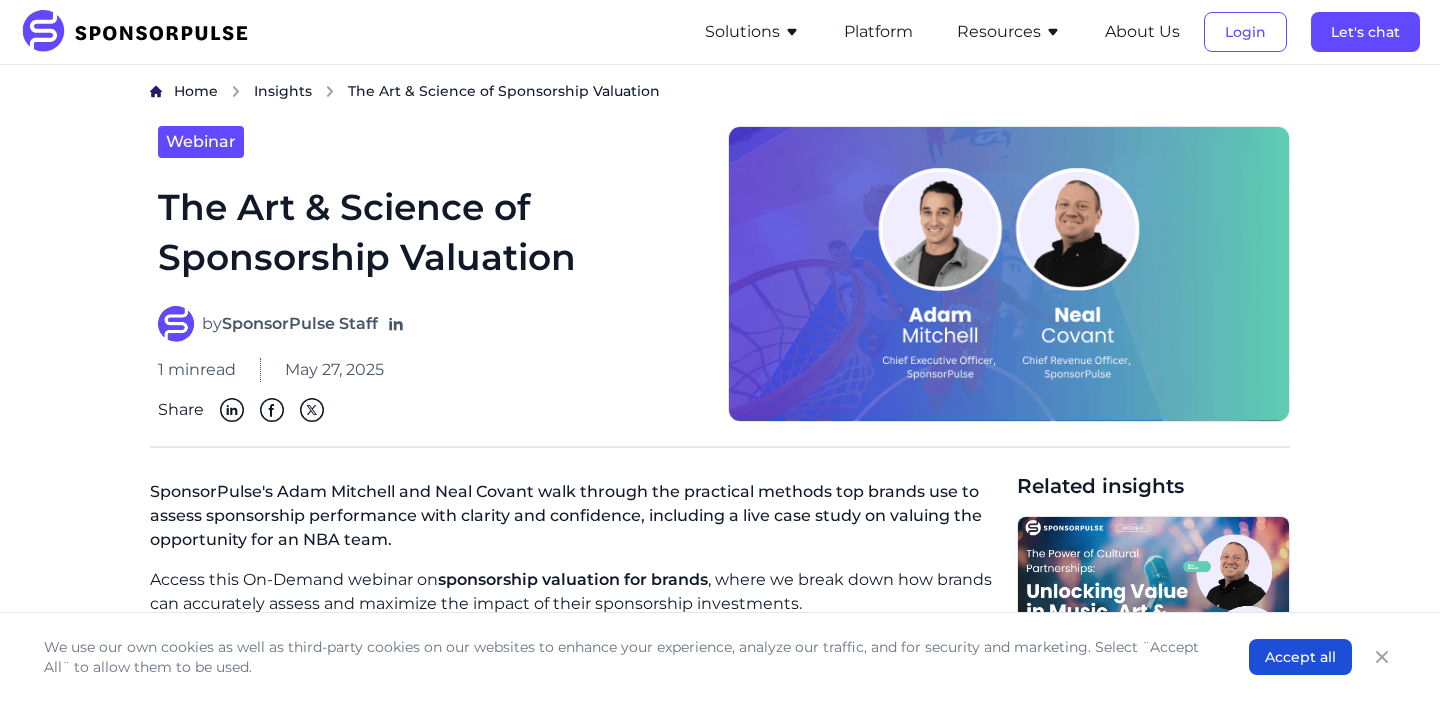 click at bounding box center [141, 32] 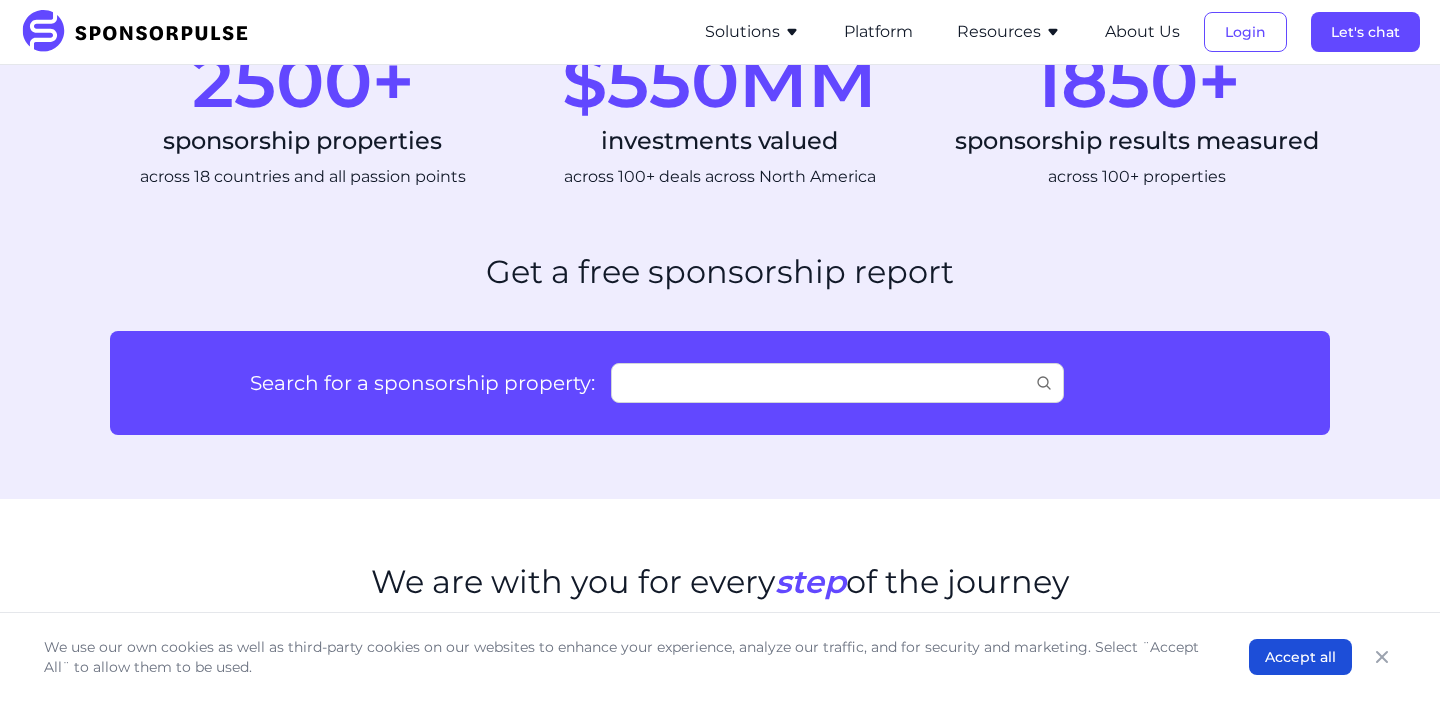 scroll, scrollTop: 1114, scrollLeft: 0, axis: vertical 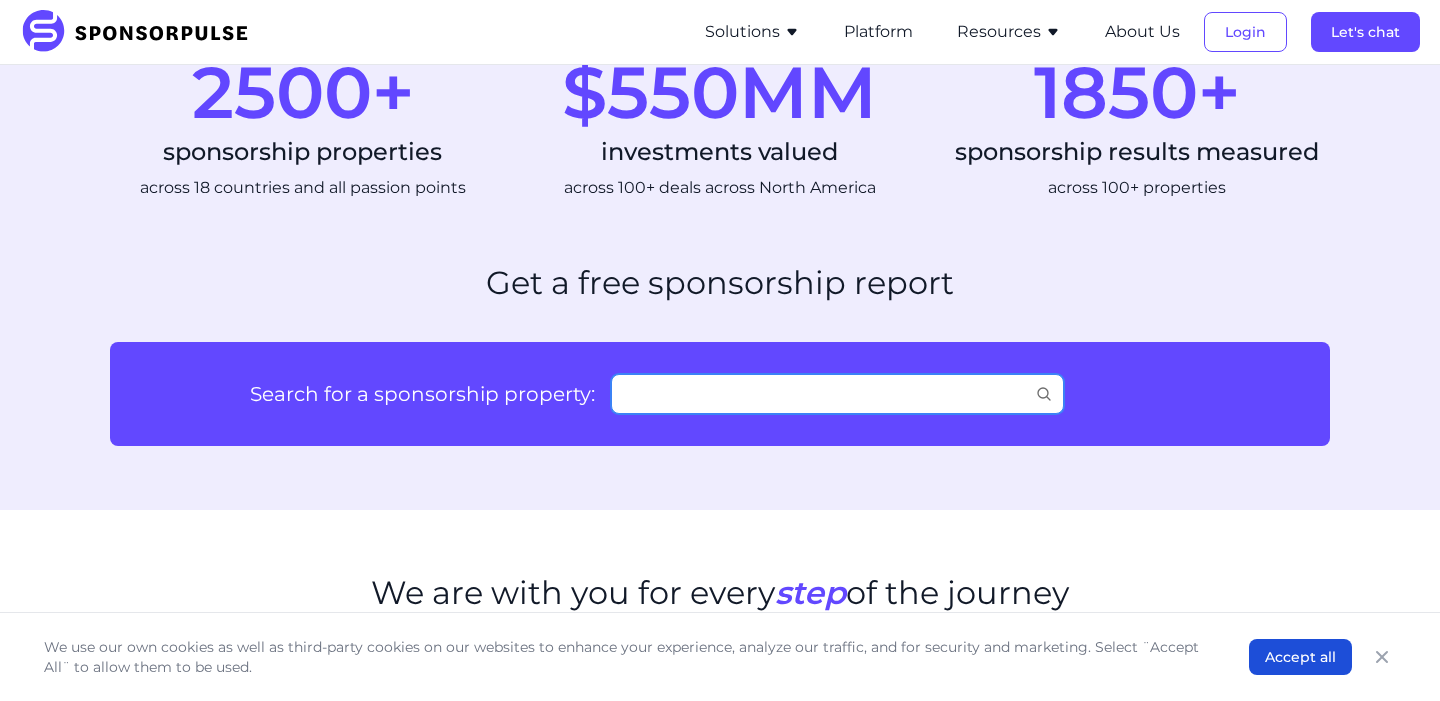click on "Search for a sponsorship property:" at bounding box center (837, 394) 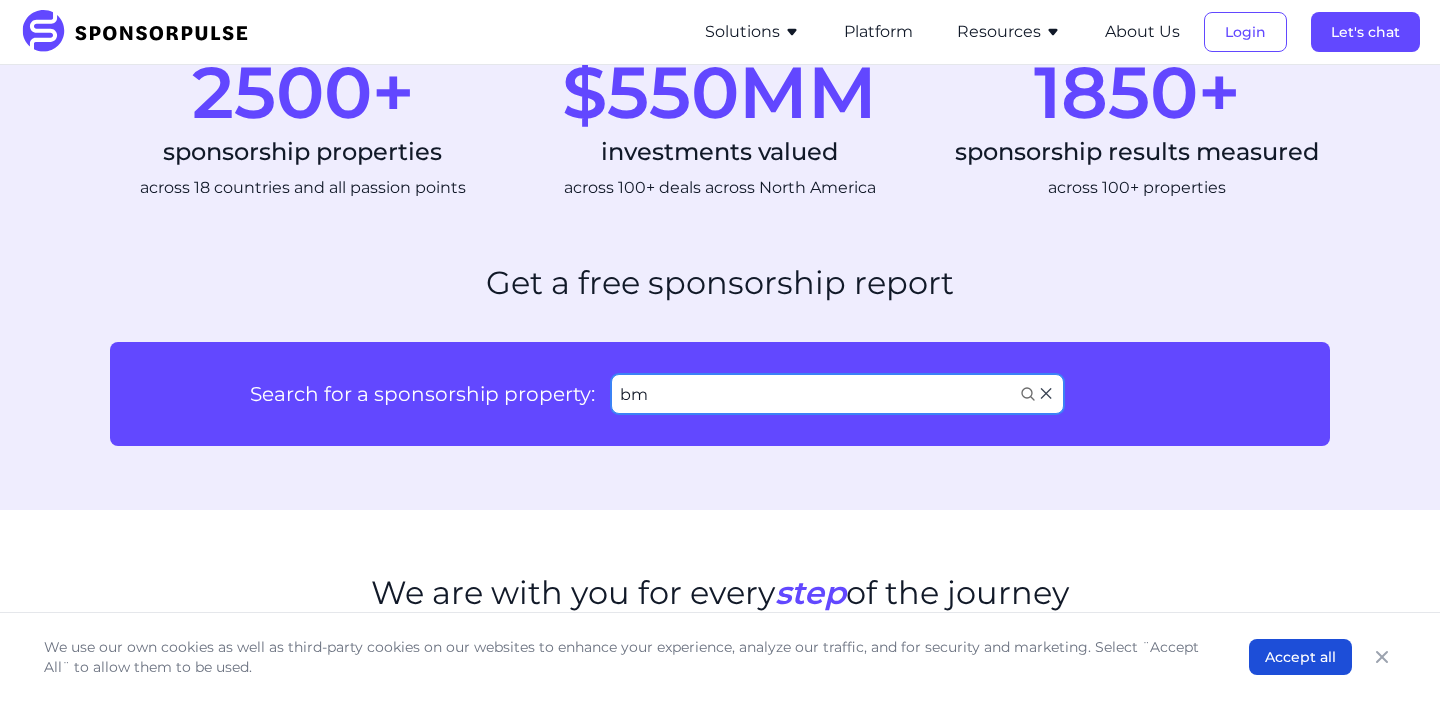 type on "b" 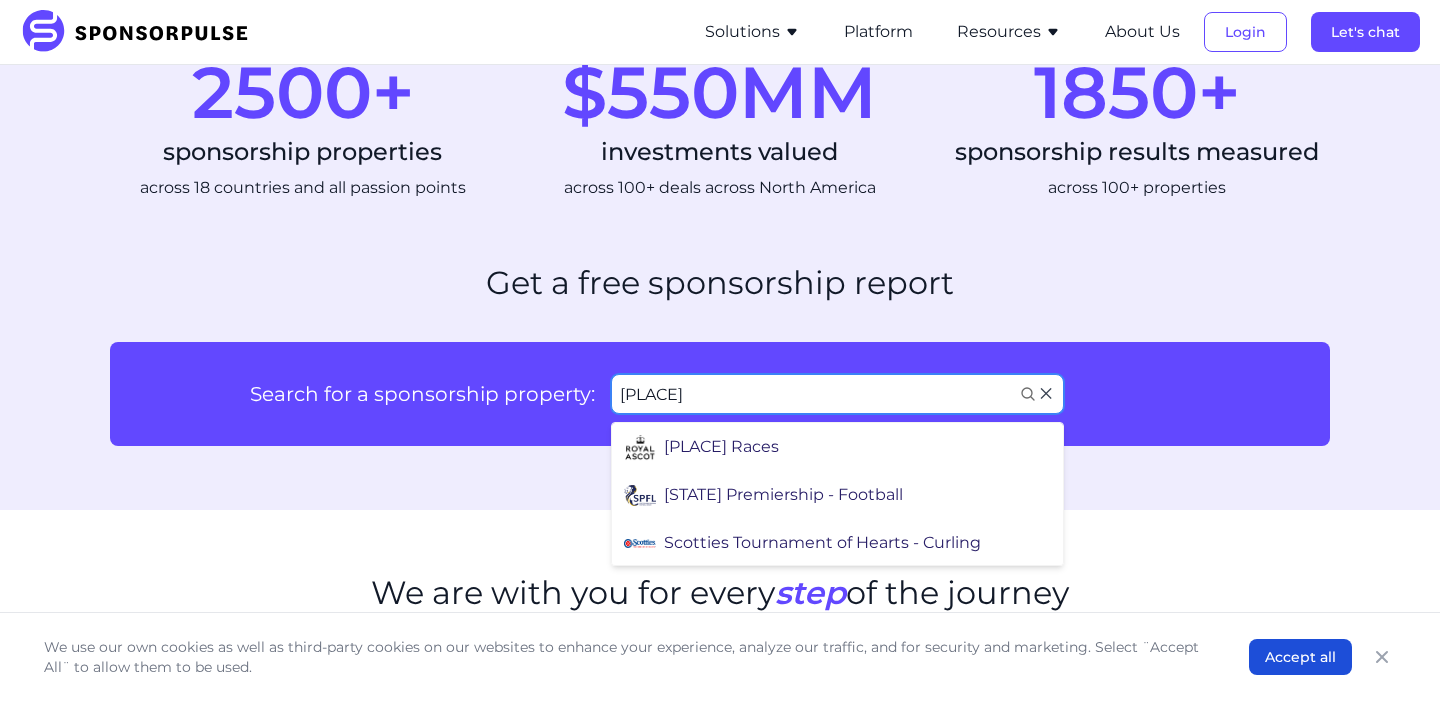type on "[PLACE]" 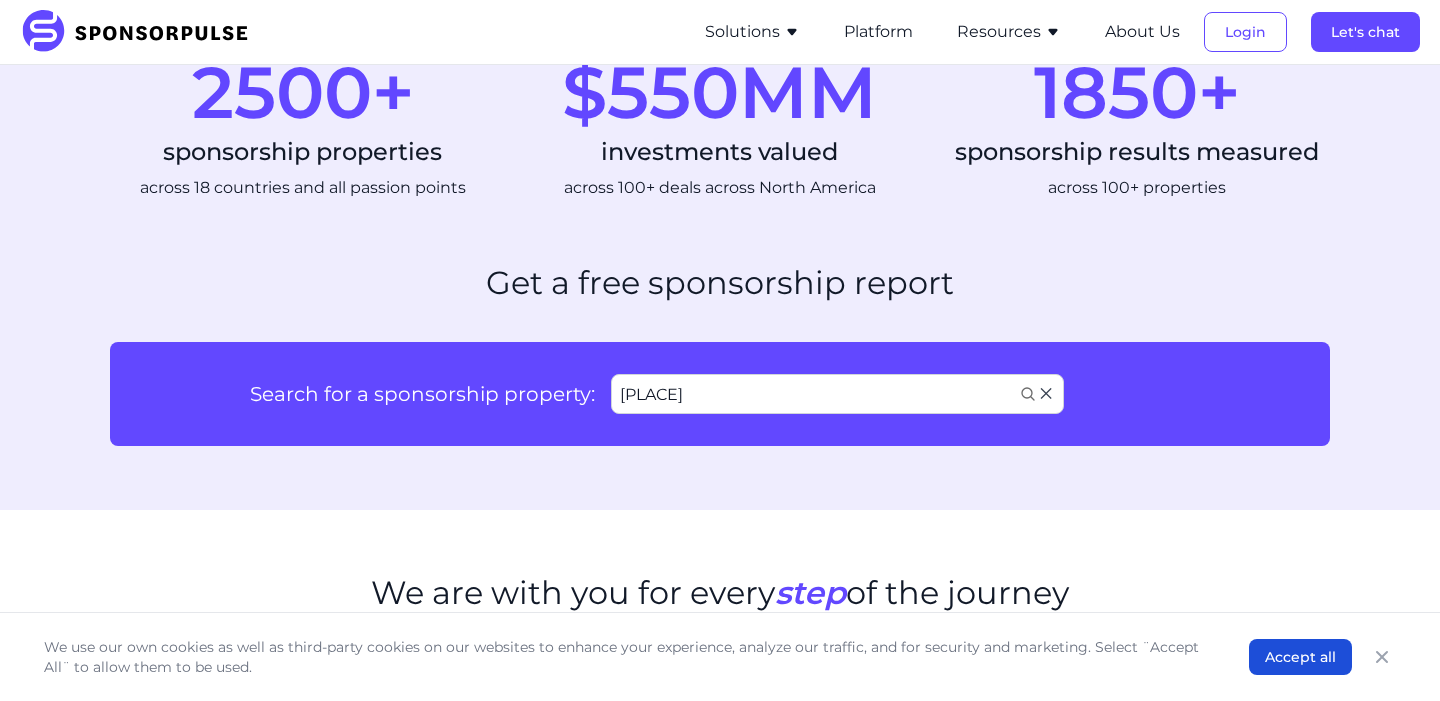 click on "Scotties Tournament of Hearts - Curling" at bounding box center [822, 535] 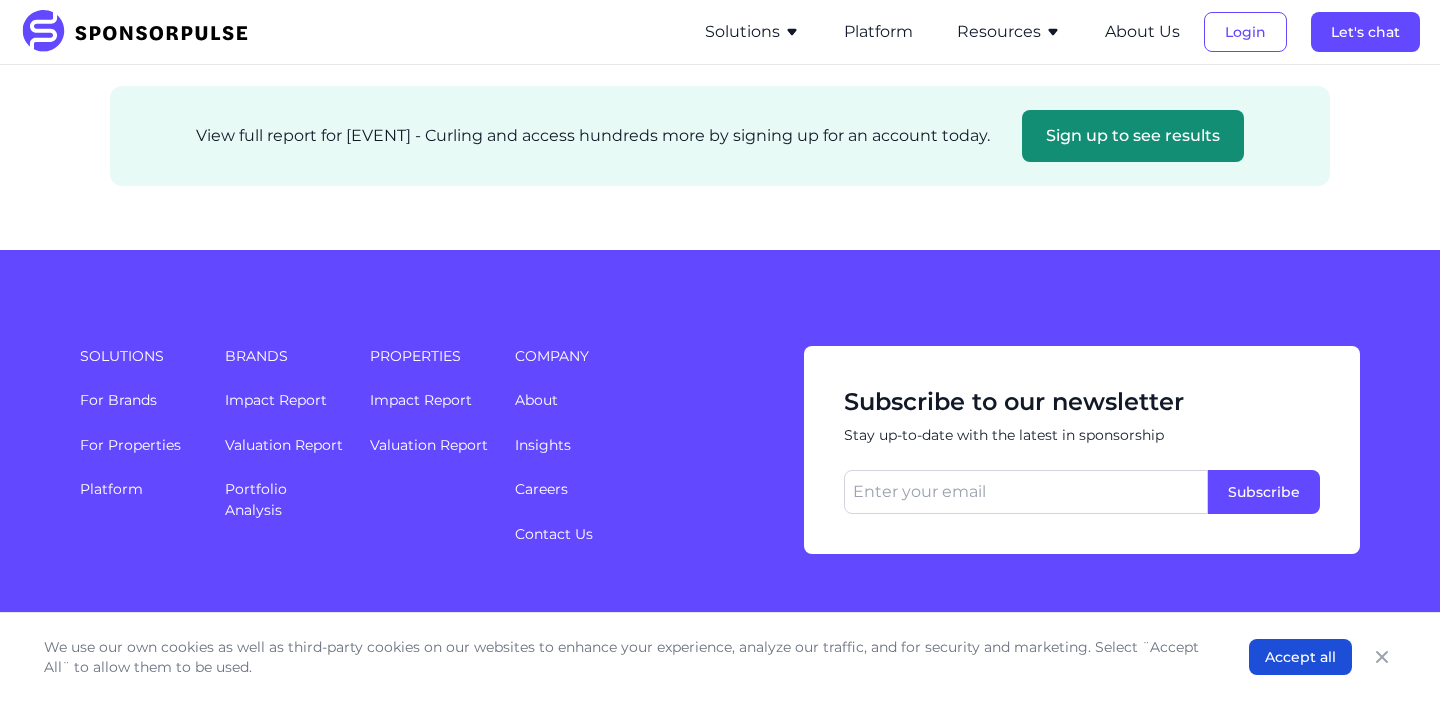 scroll, scrollTop: 0, scrollLeft: 0, axis: both 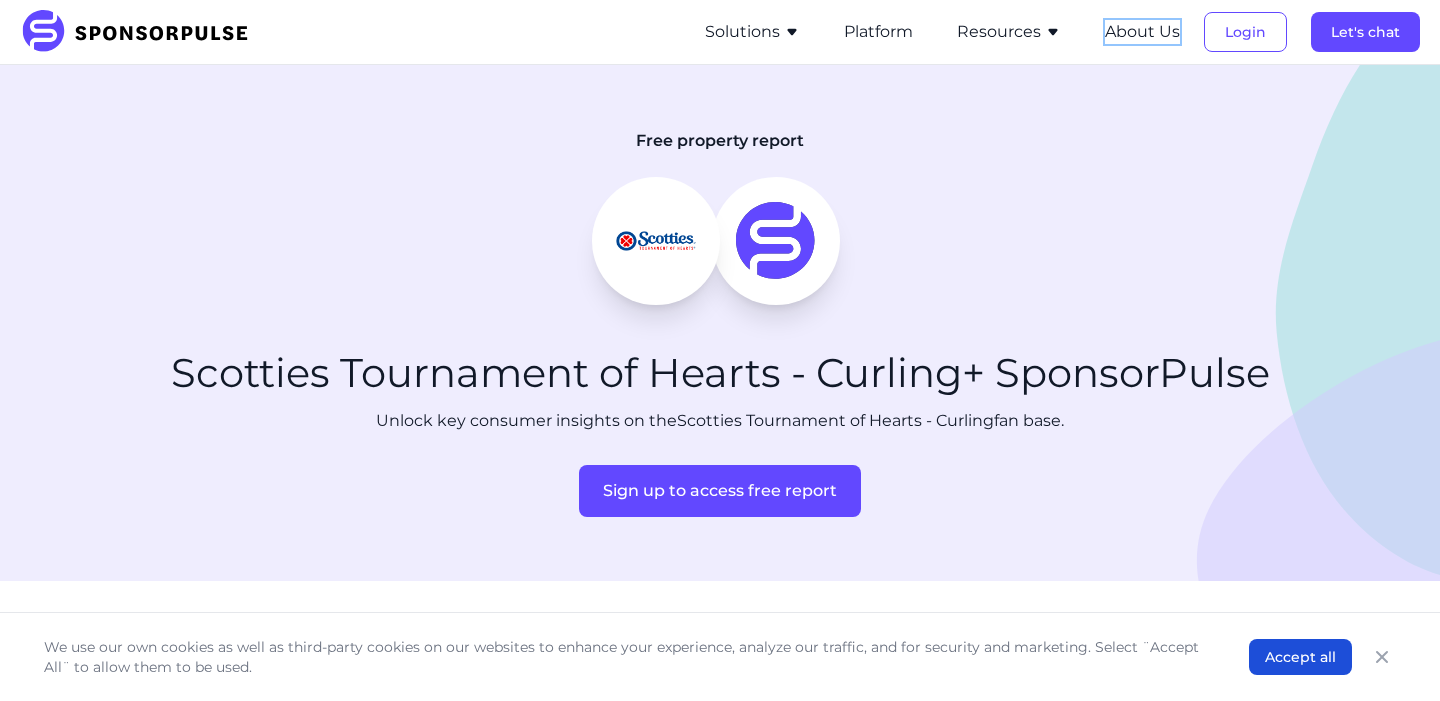 click on "About Us" at bounding box center (1142, 32) 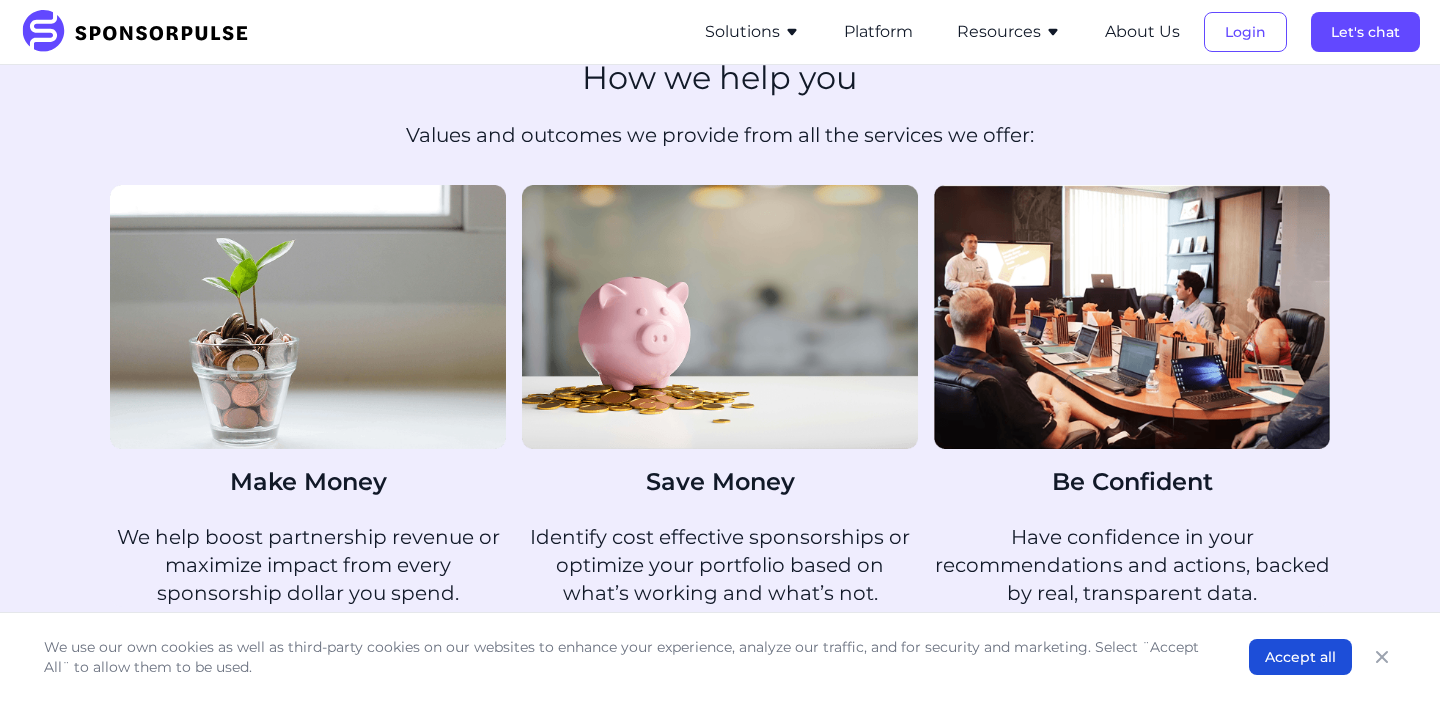 scroll, scrollTop: 1062, scrollLeft: 0, axis: vertical 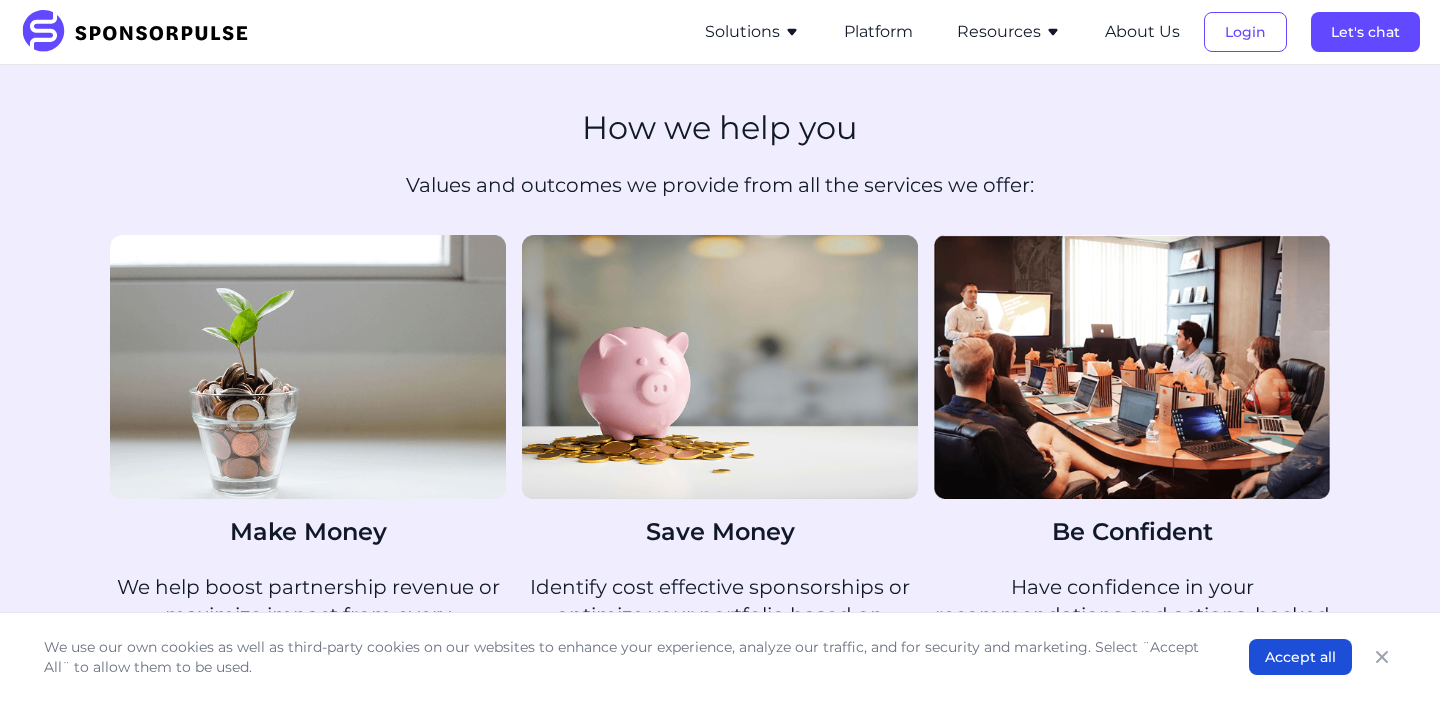 click on "Solutions For Brands Overview Discover data-driven sponsorship insights and solutions to build impactful partnerships Brand Impact Report Measure and optimize sponsorship performance against industry benchmarks to drive return on investment Brand Valuation Report Determine fair market value of sponsorships and right-size the mix with data-driven asset valuation Brand Portfolio Analysis Optimize your sponsorship investment by identifying audience passions and target efficient opportunities For Properties Overview Leverage actionable fan insights to drive revenue through new partnerships and securing renewals Property Impact Report Transform sponsorship performance data into partner retention and revenue growth Property Valuation Report Determine your property’s fair market value and pricing strategy with data-driven asset valuation" at bounding box center (752, 32) 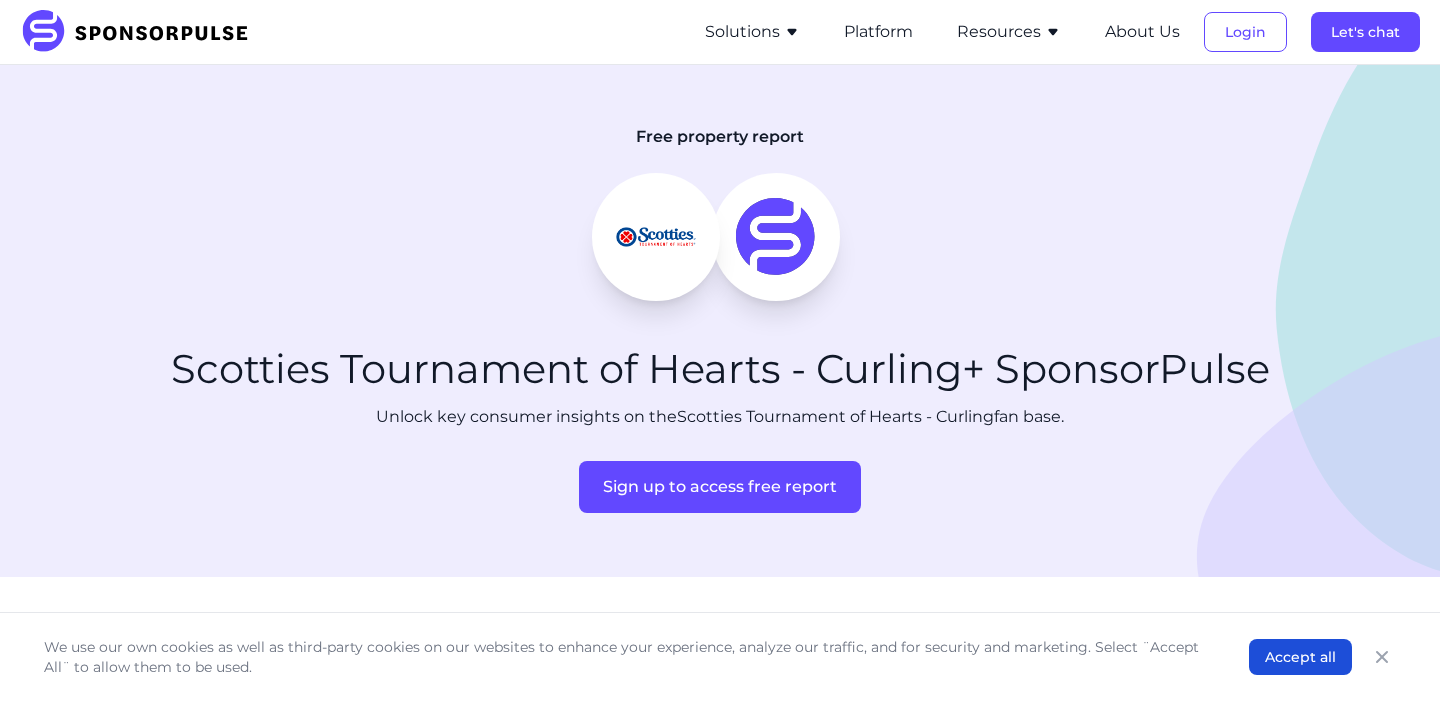 scroll, scrollTop: 0, scrollLeft: 0, axis: both 